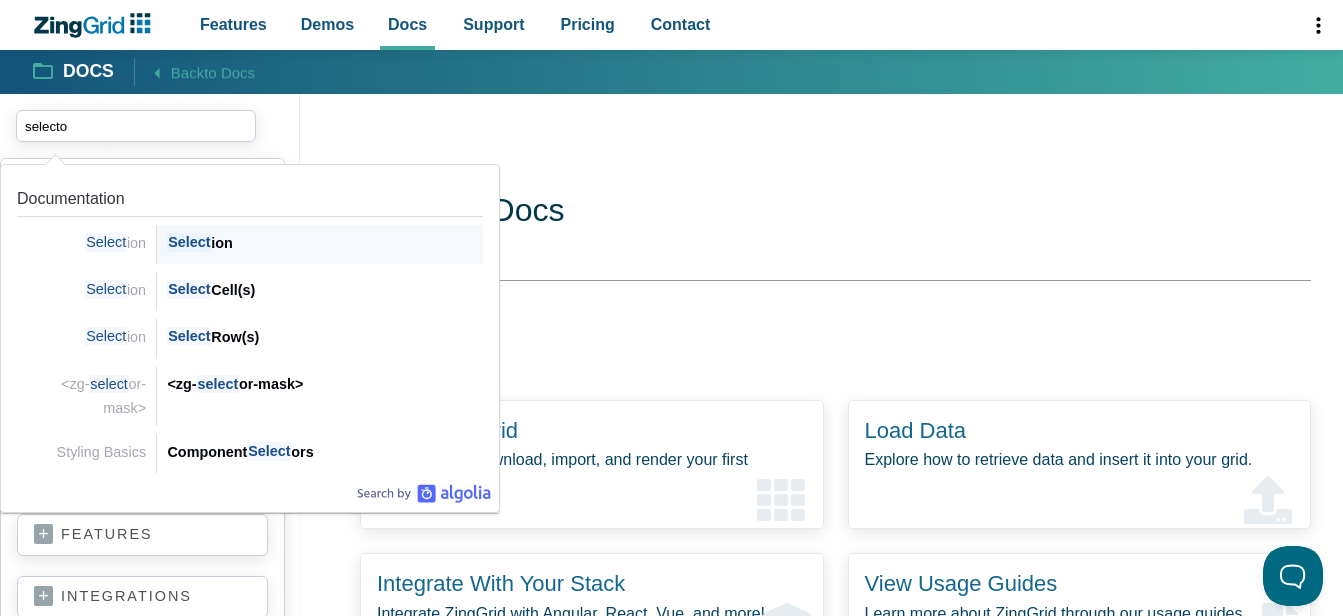 scroll, scrollTop: 0, scrollLeft: 0, axis: both 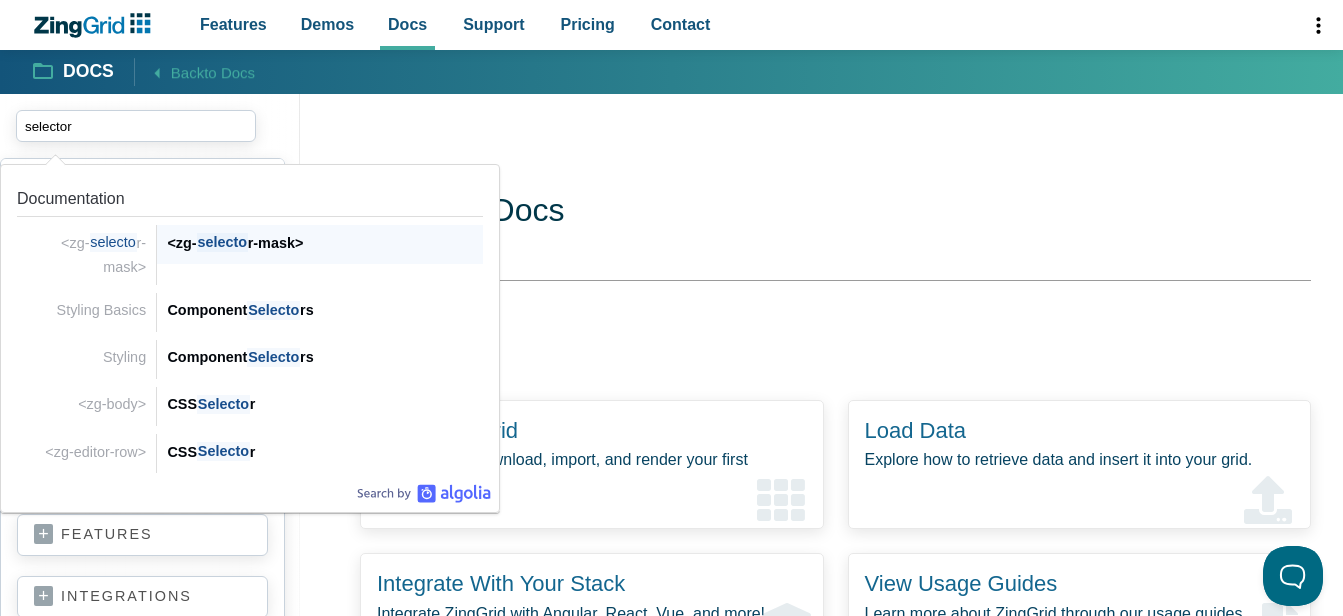 type 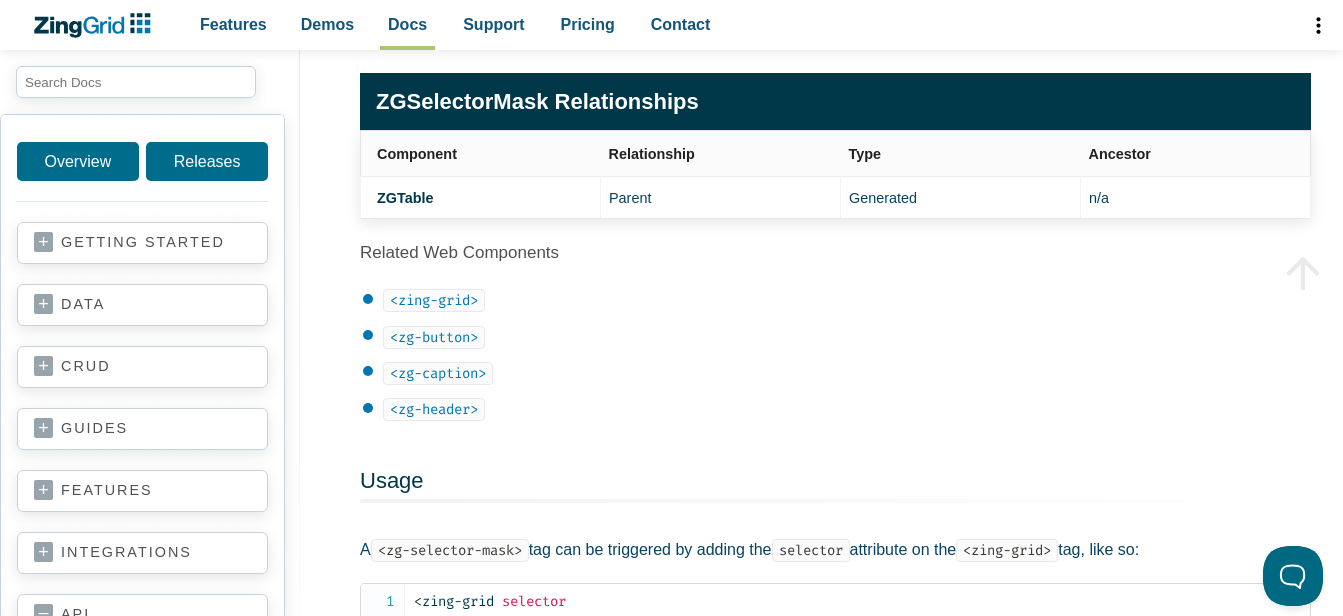 scroll, scrollTop: 700, scrollLeft: 0, axis: vertical 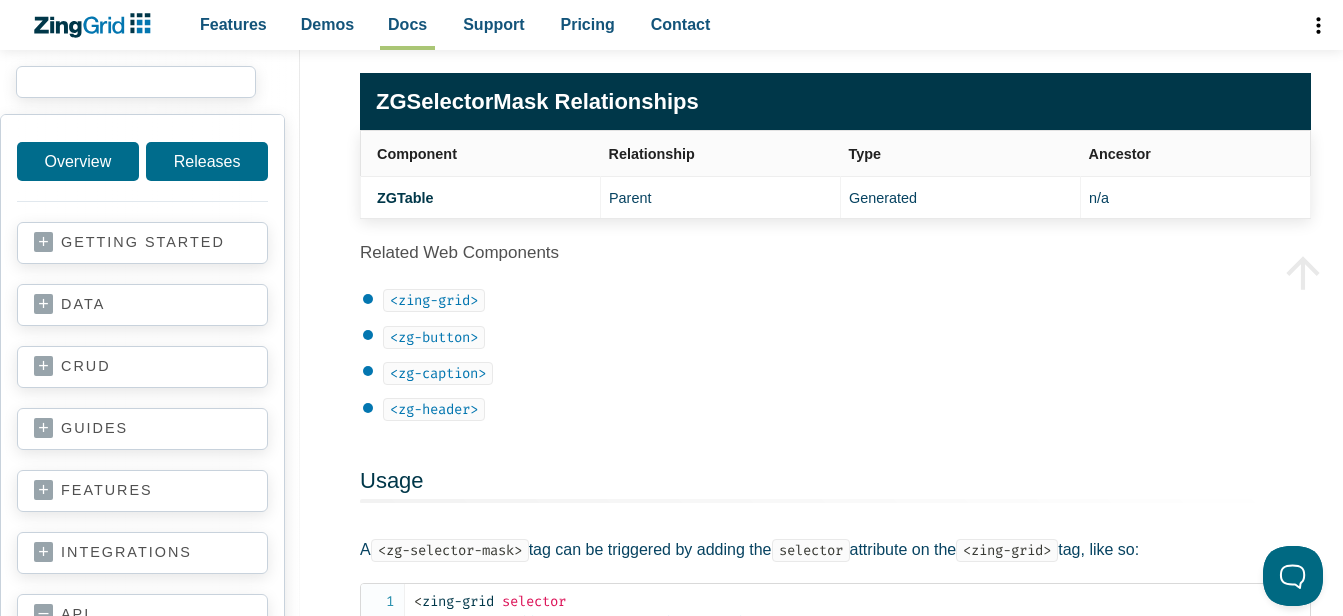 click at bounding box center (136, 82) 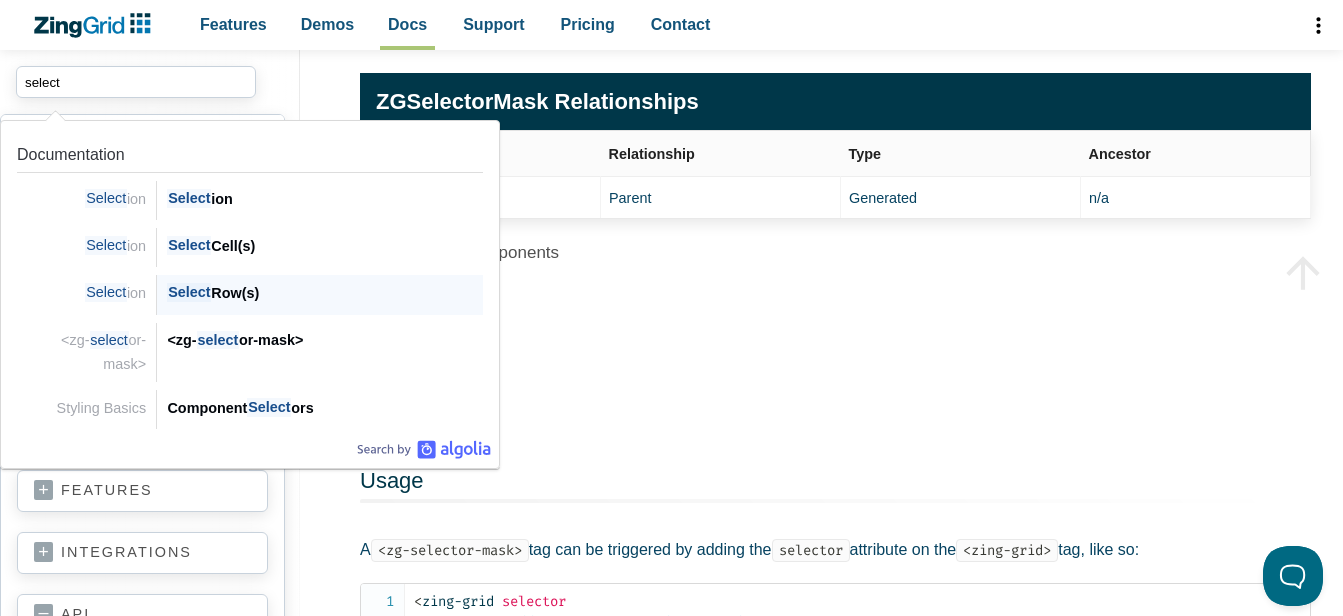 click on "Select  Row(s)" at bounding box center (325, 293) 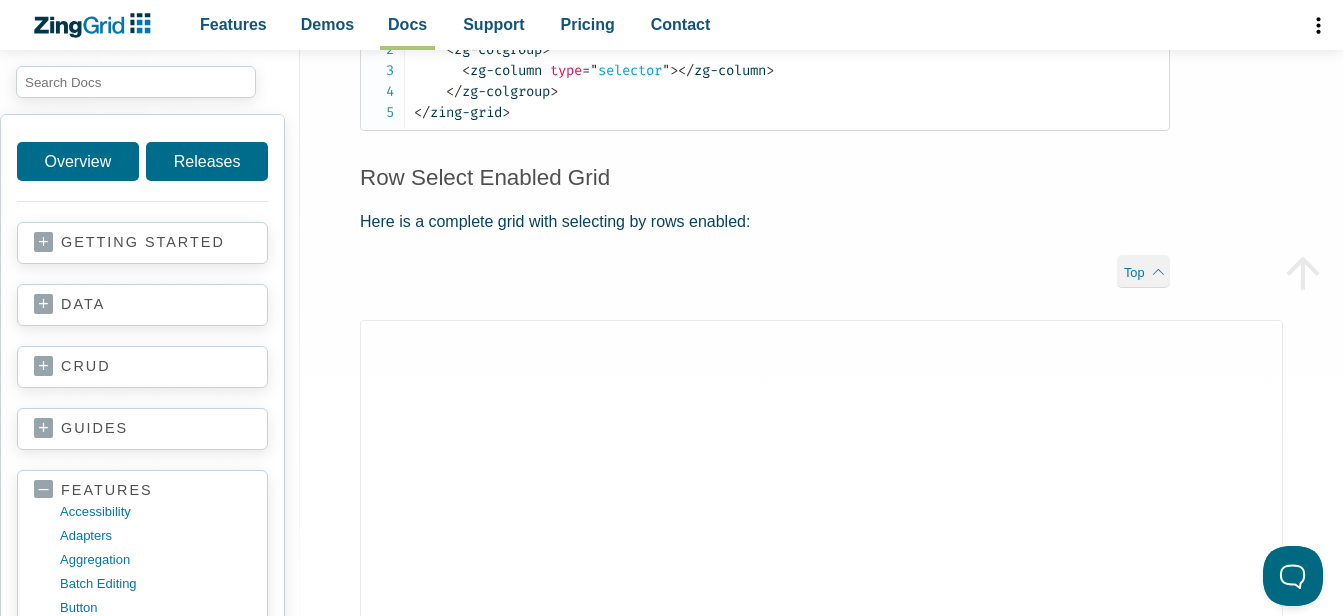 scroll, scrollTop: 1689, scrollLeft: 0, axis: vertical 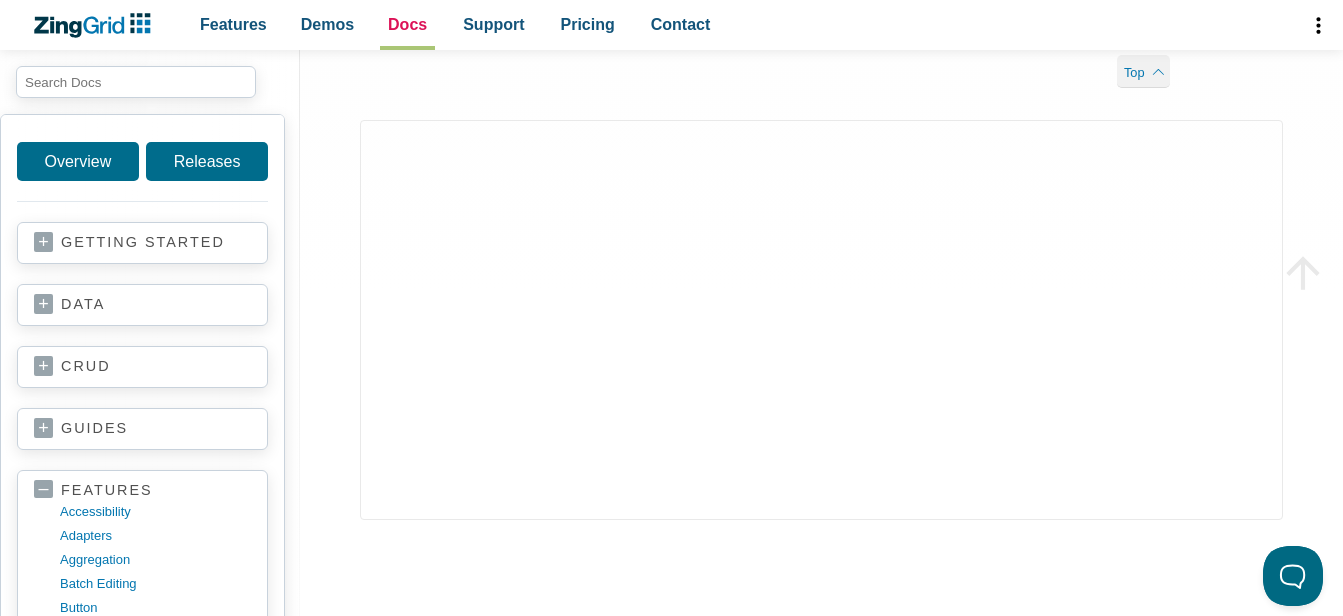click on "Docs" at bounding box center (407, 24) 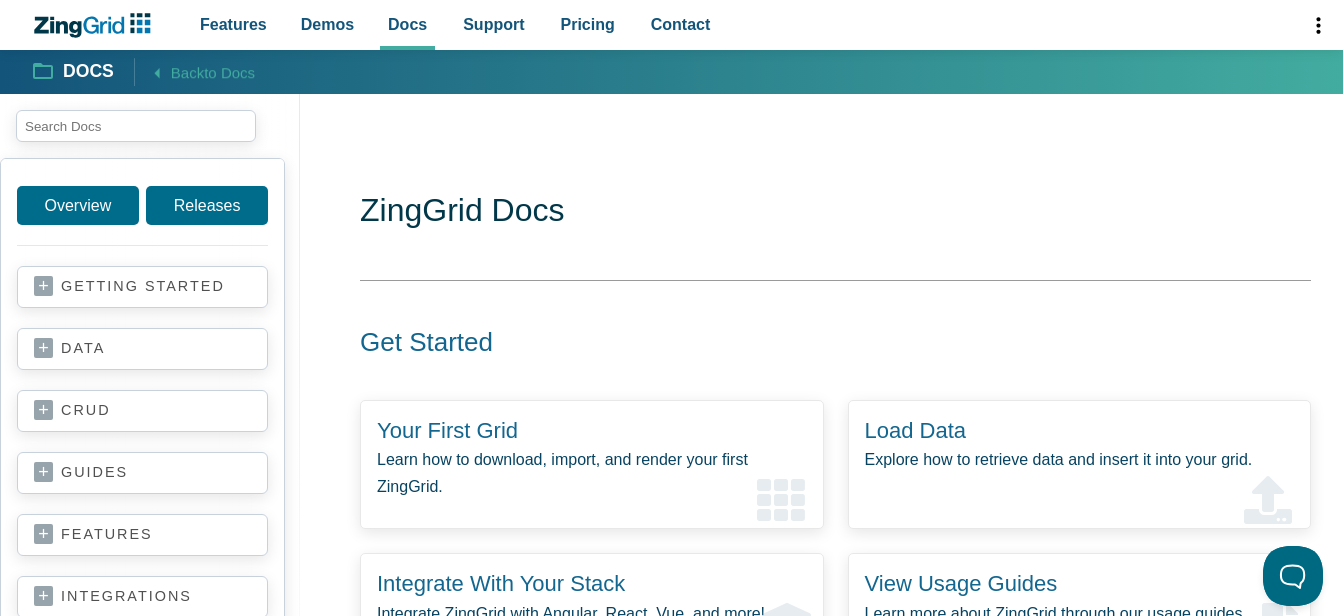 scroll, scrollTop: 0, scrollLeft: 0, axis: both 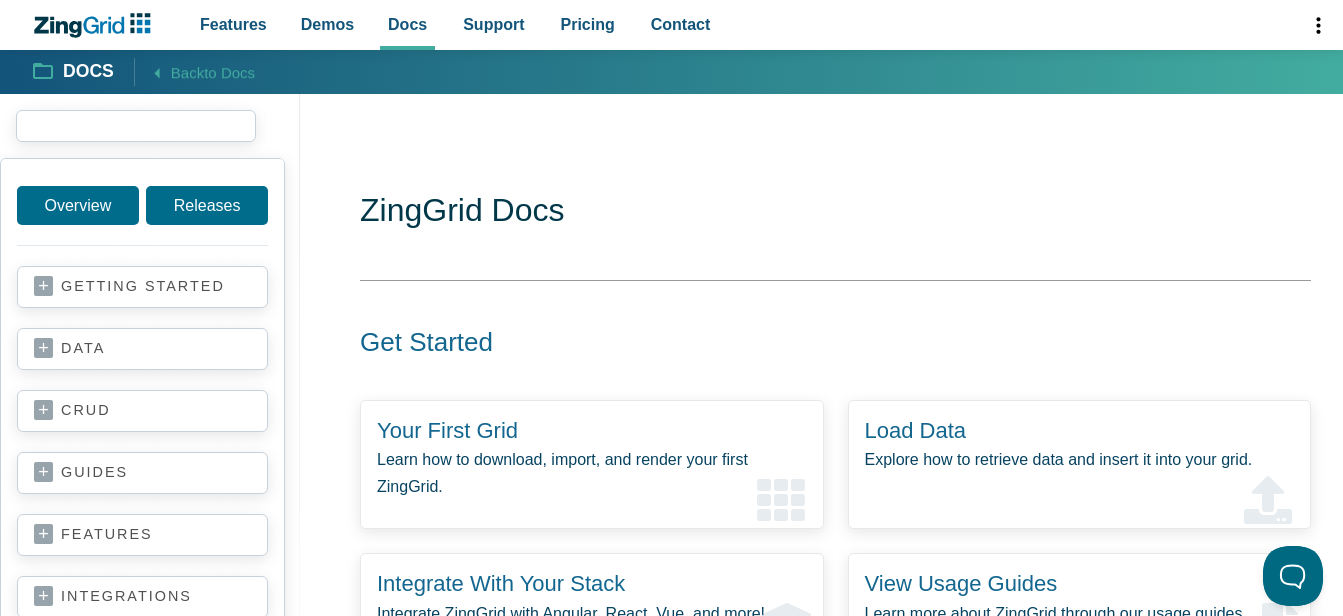 click at bounding box center [136, 126] 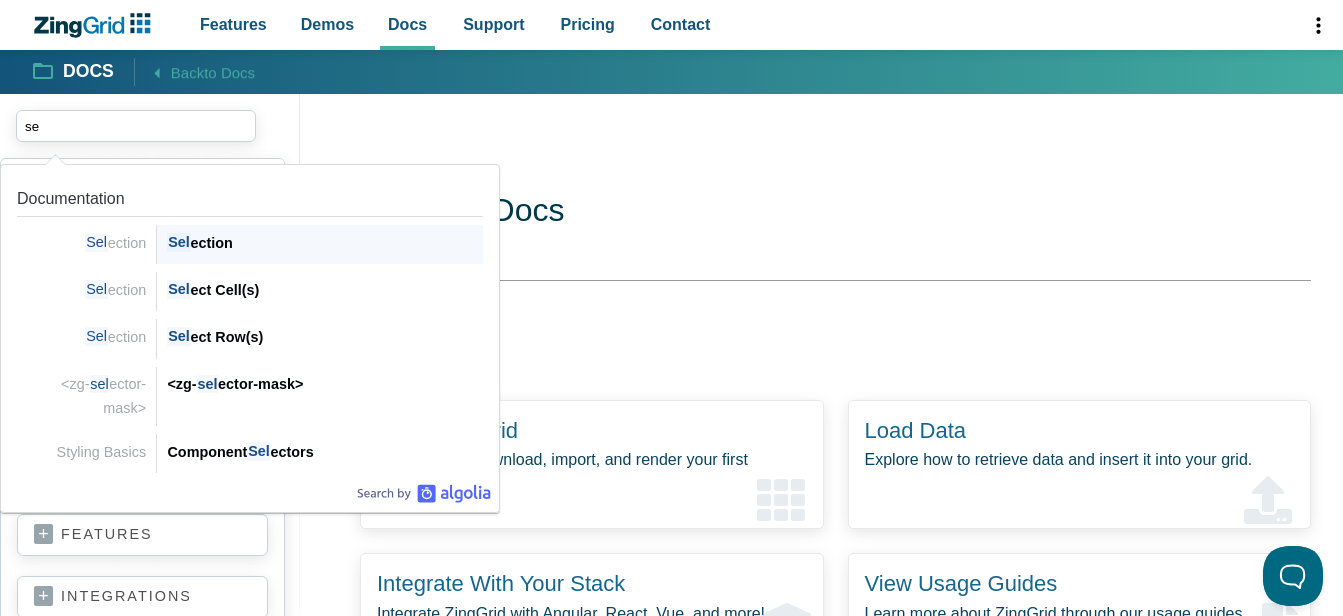 type on "s" 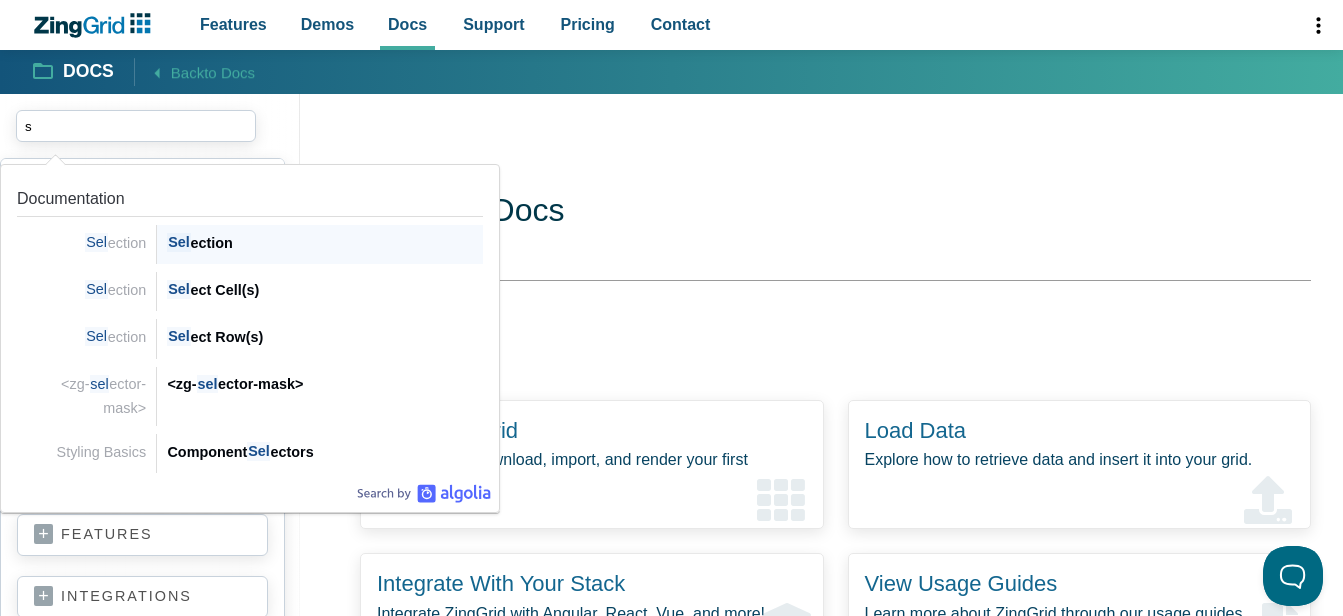 type 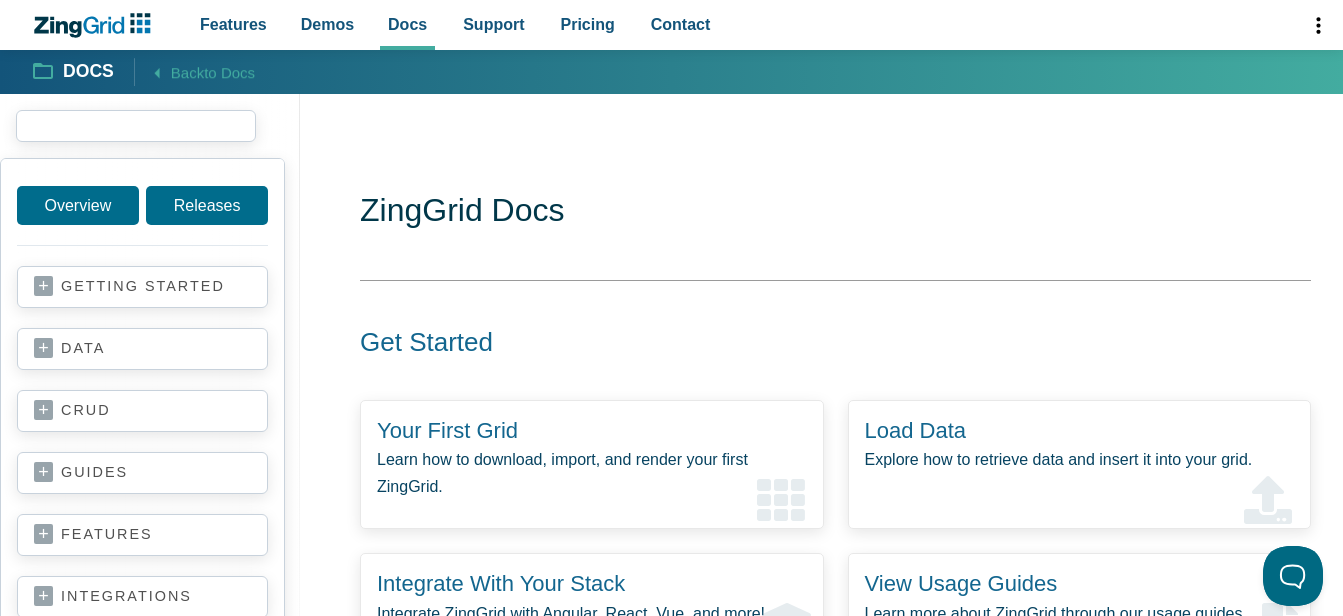 scroll, scrollTop: 125, scrollLeft: 0, axis: vertical 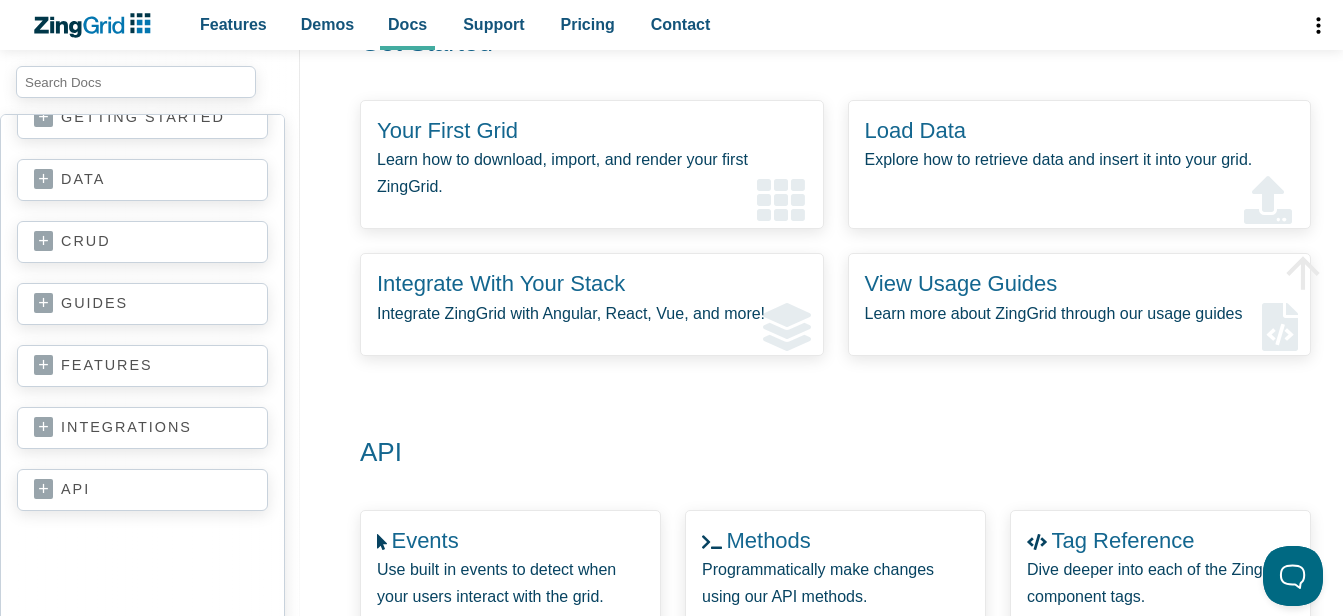 click on "api" at bounding box center (142, 490) 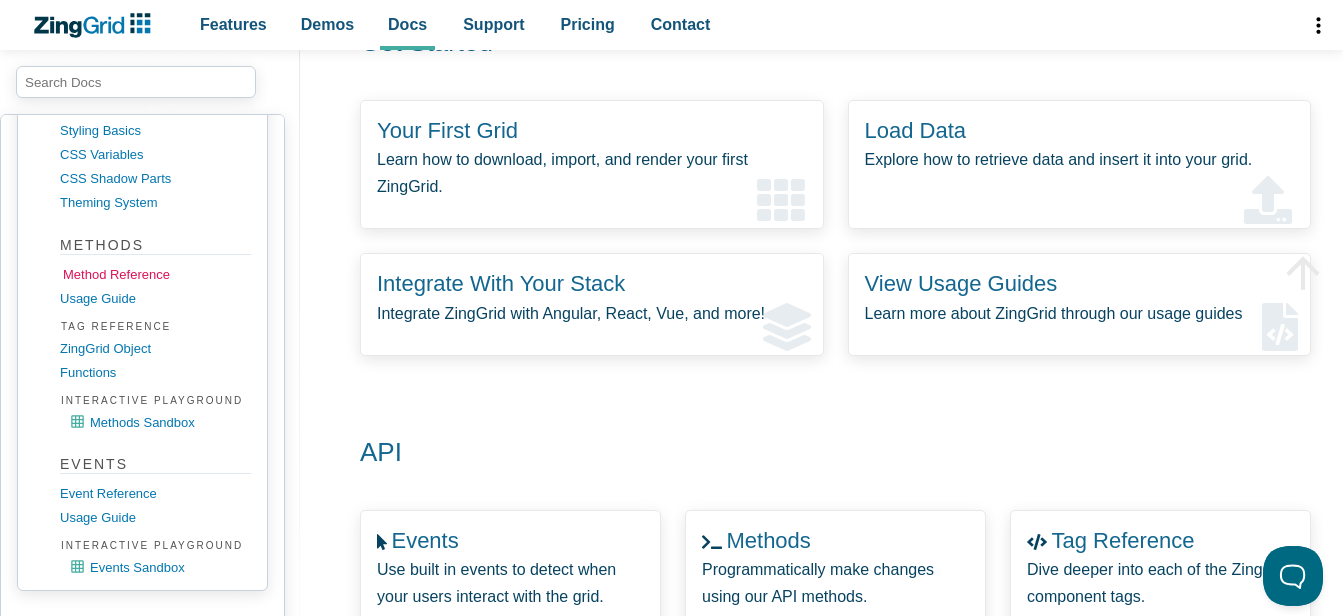 scroll, scrollTop: 1905, scrollLeft: 0, axis: vertical 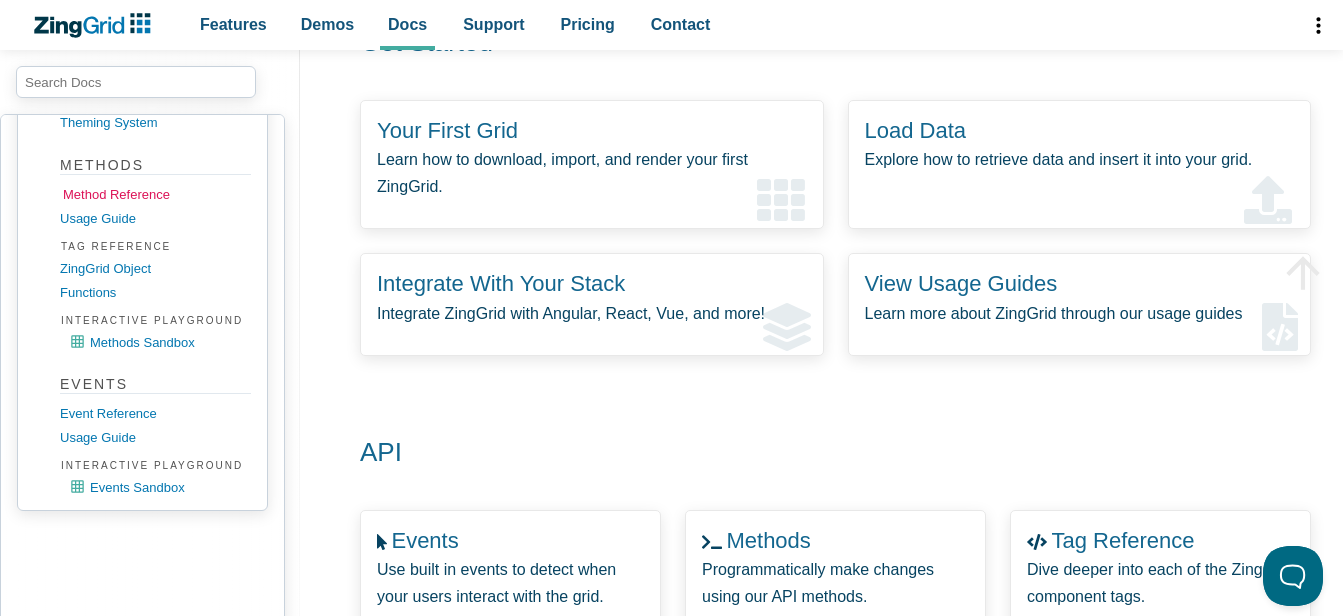 click on "Method Reference" at bounding box center [158, 195] 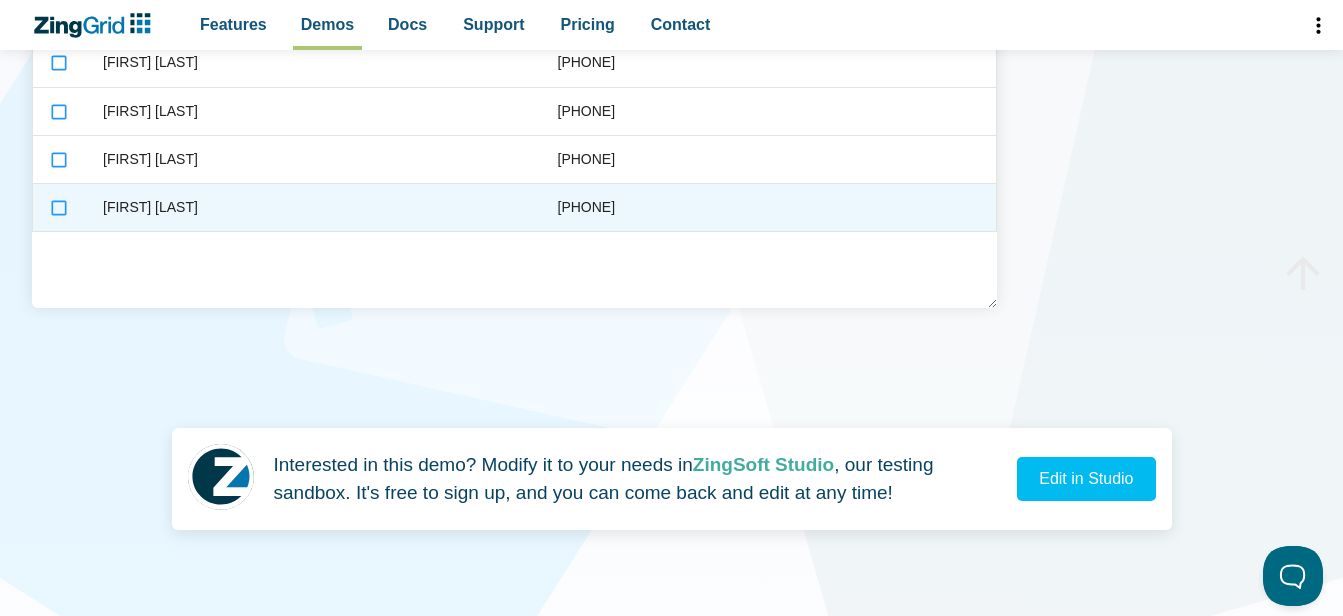 scroll, scrollTop: 0, scrollLeft: 0, axis: both 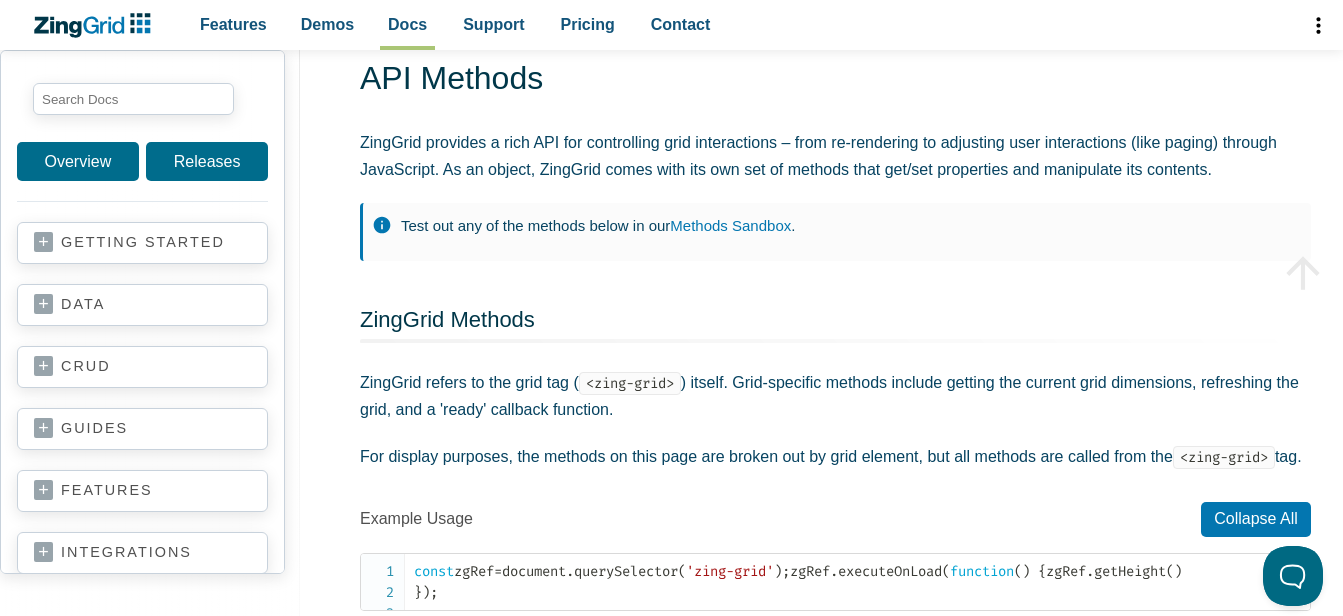 click on "ZingGrid Methods" at bounding box center (835, 324) 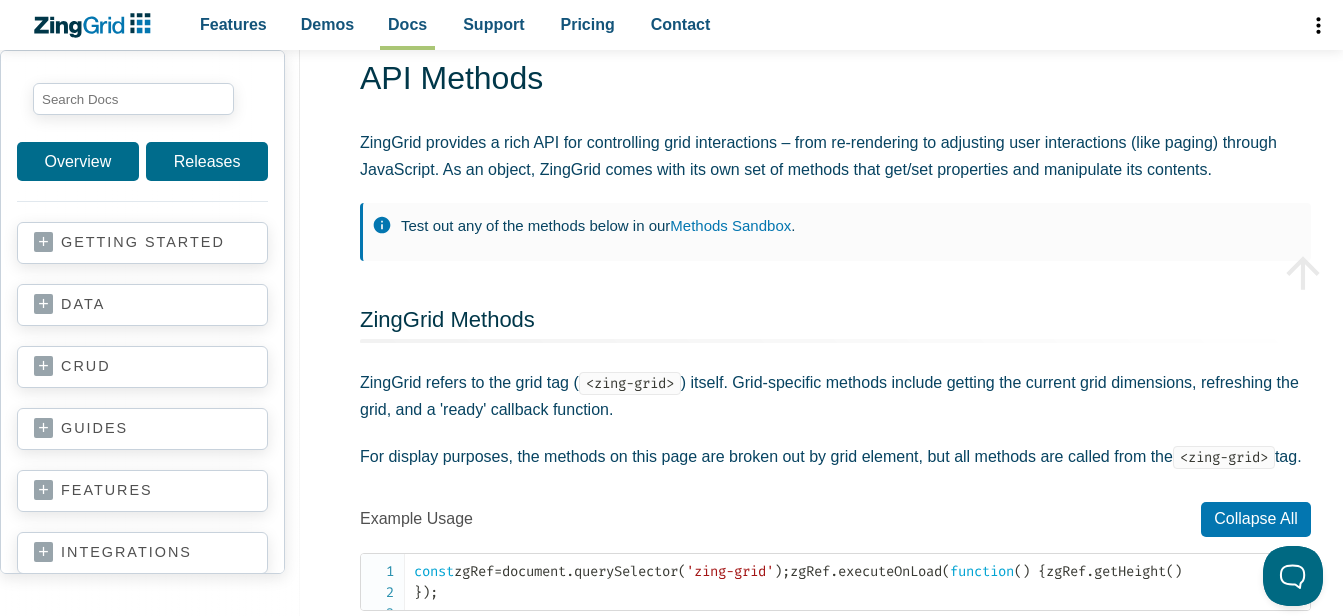 click on "ZingGrid Methods" at bounding box center [835, 324] 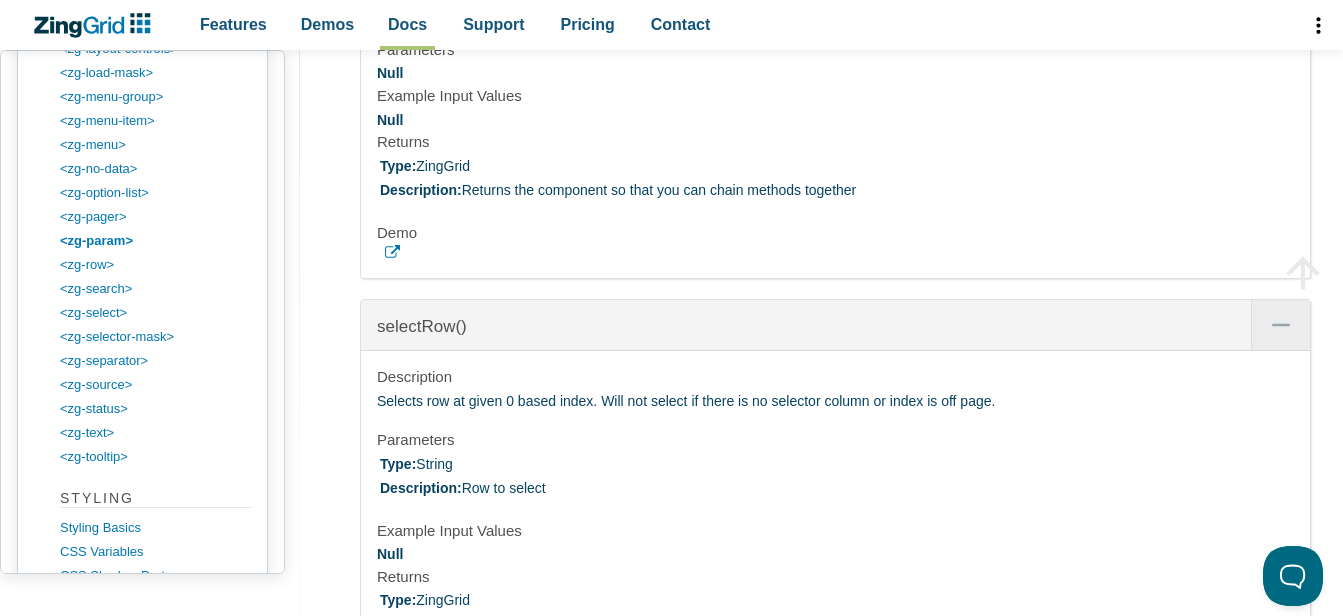scroll, scrollTop: 75696, scrollLeft: 0, axis: vertical 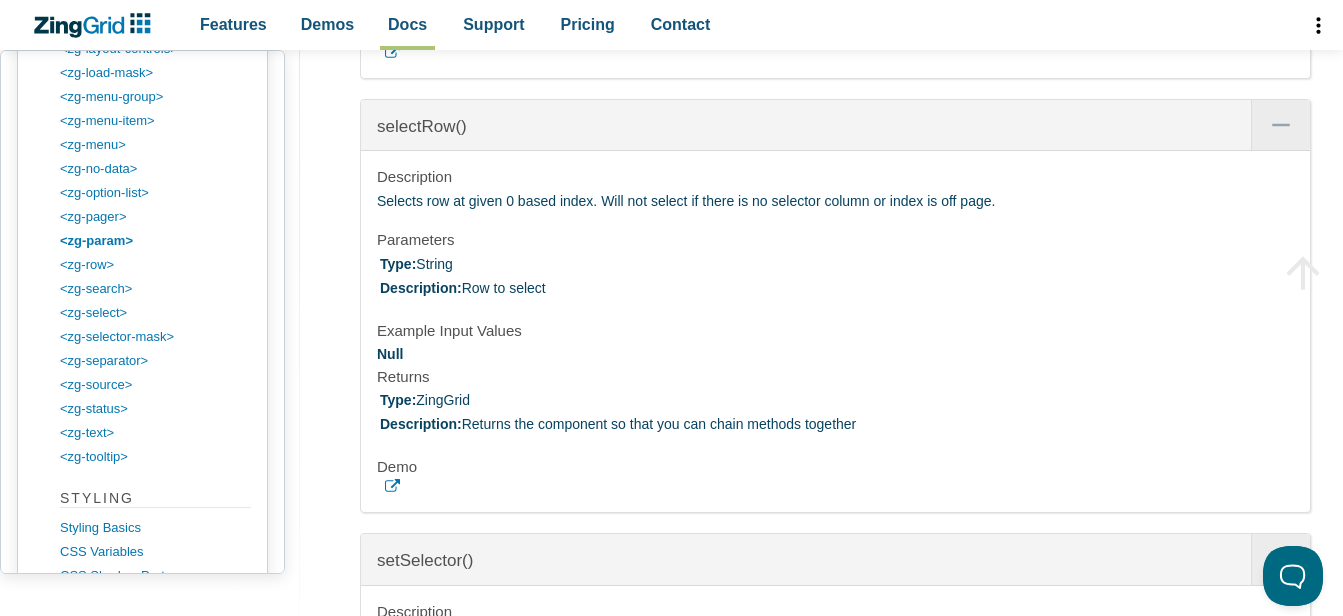 click 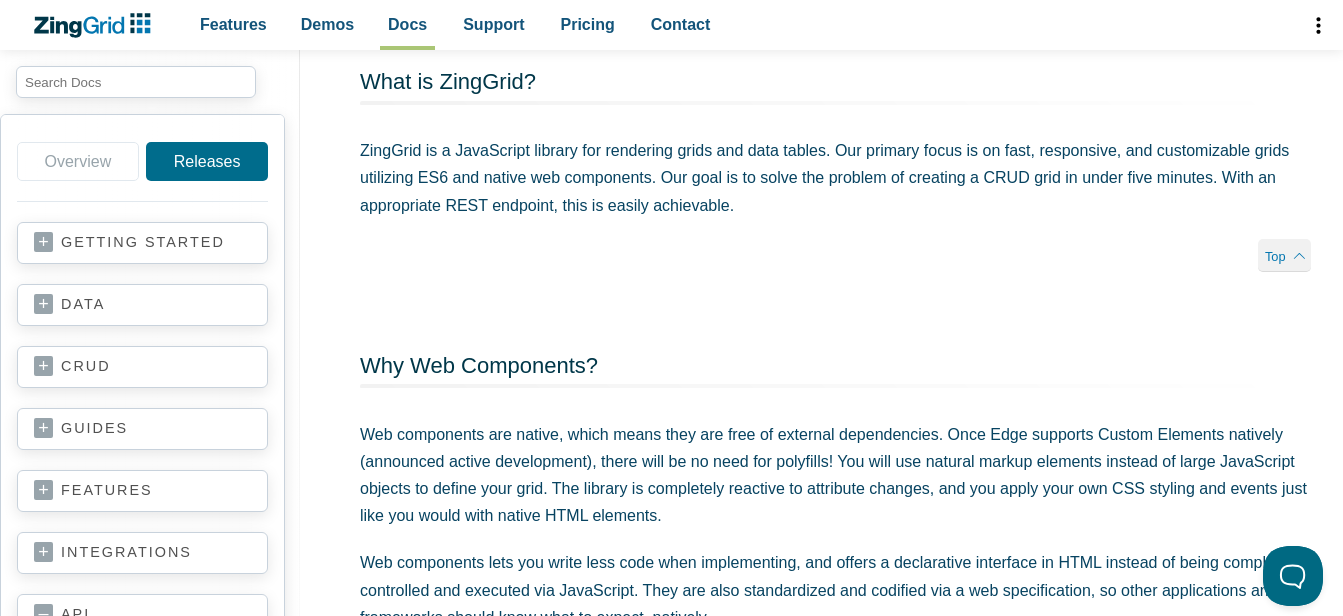 scroll, scrollTop: 0, scrollLeft: 0, axis: both 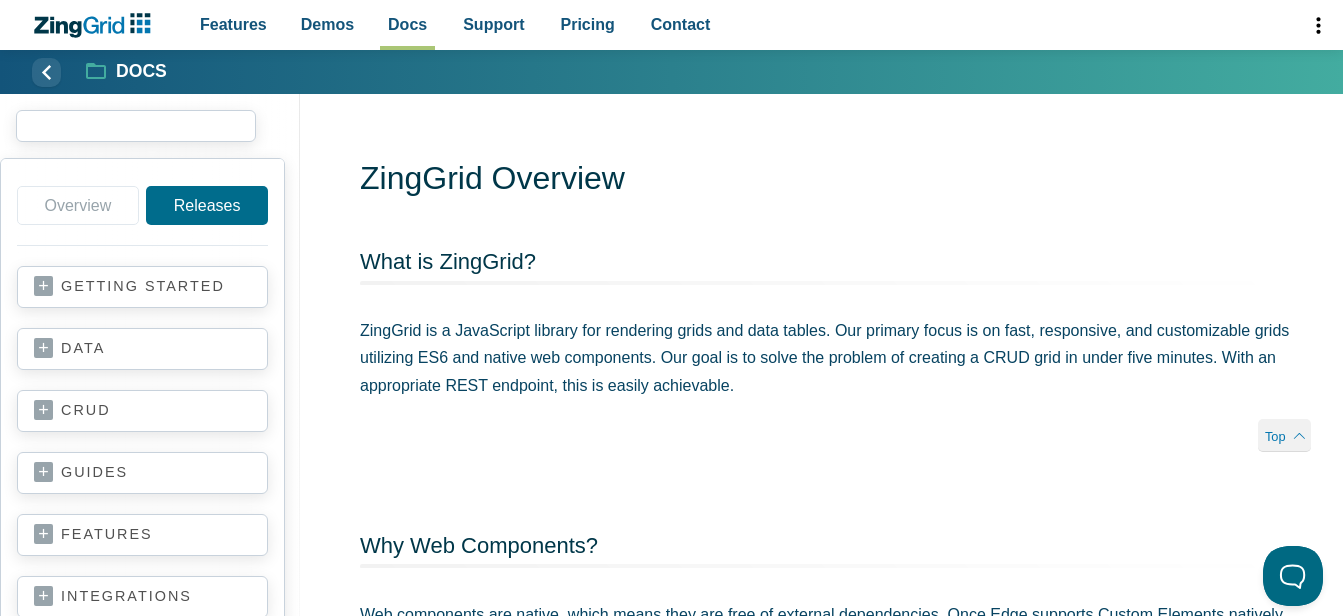 click at bounding box center (136, 126) 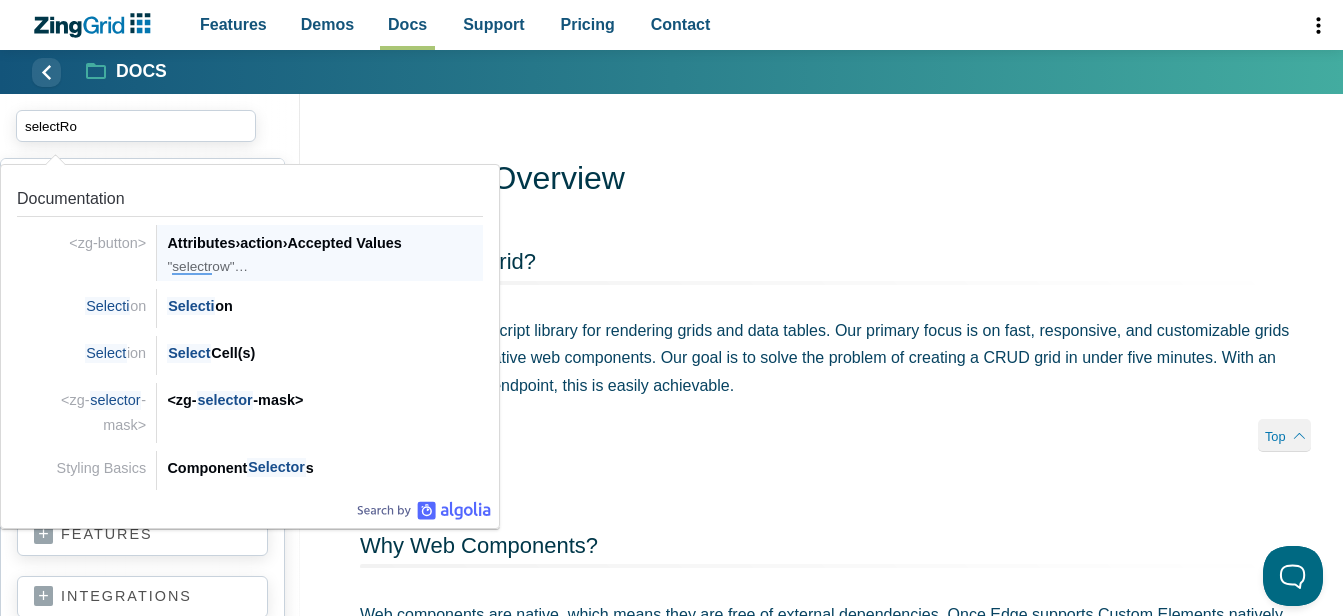 type on "selectRow" 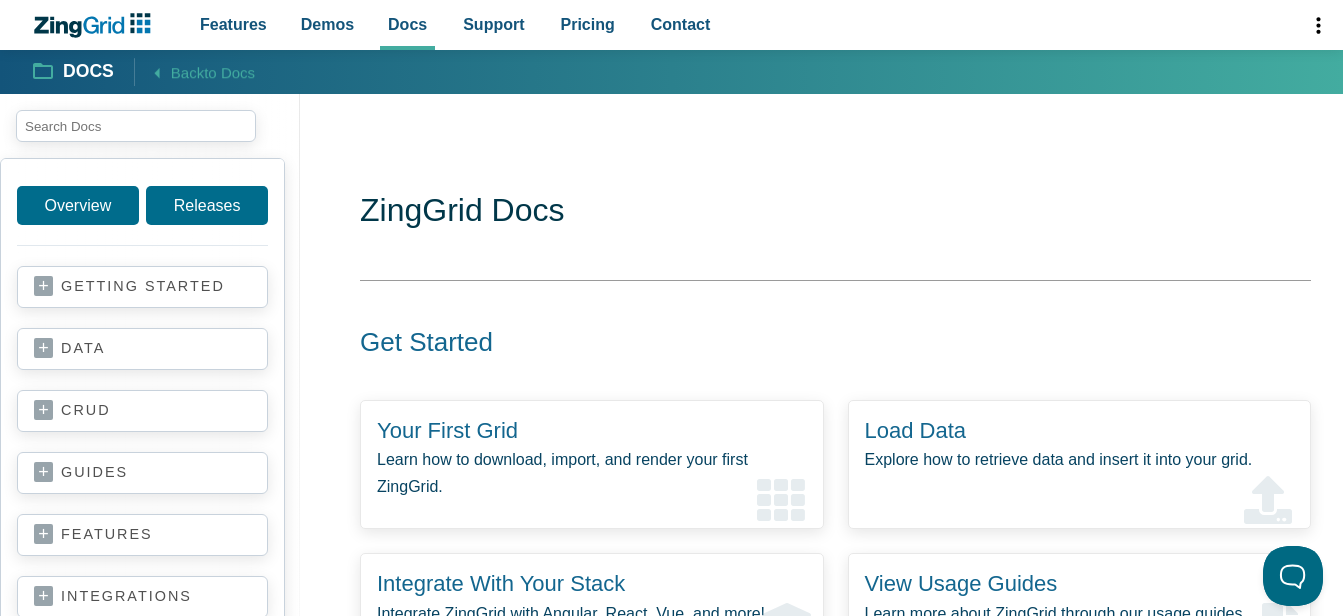 scroll, scrollTop: 0, scrollLeft: 0, axis: both 